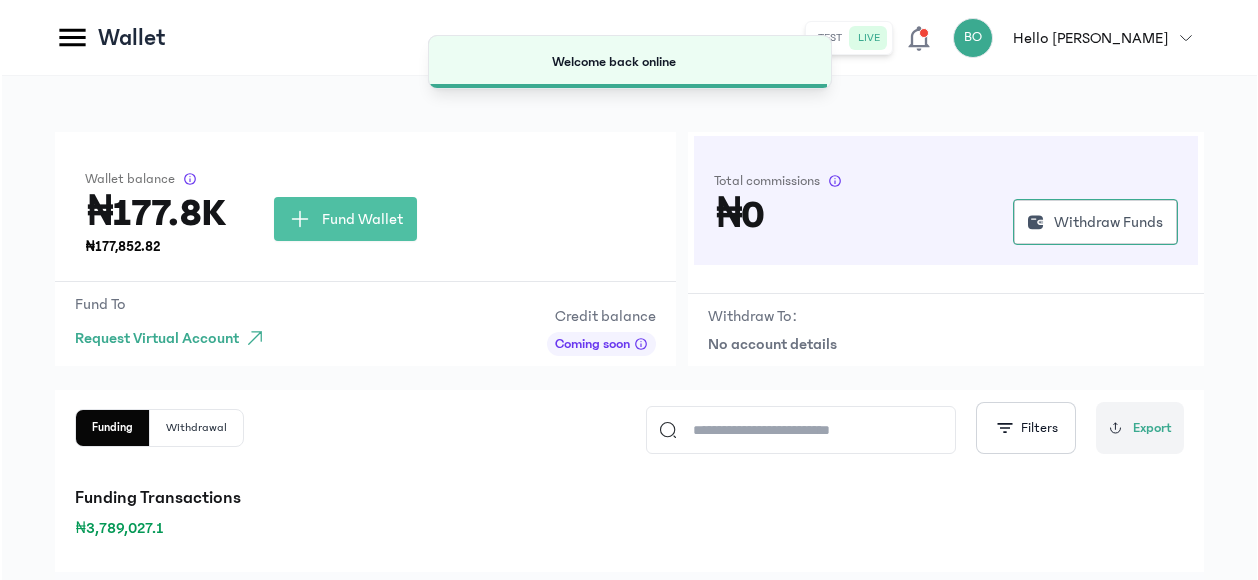 scroll, scrollTop: 0, scrollLeft: 0, axis: both 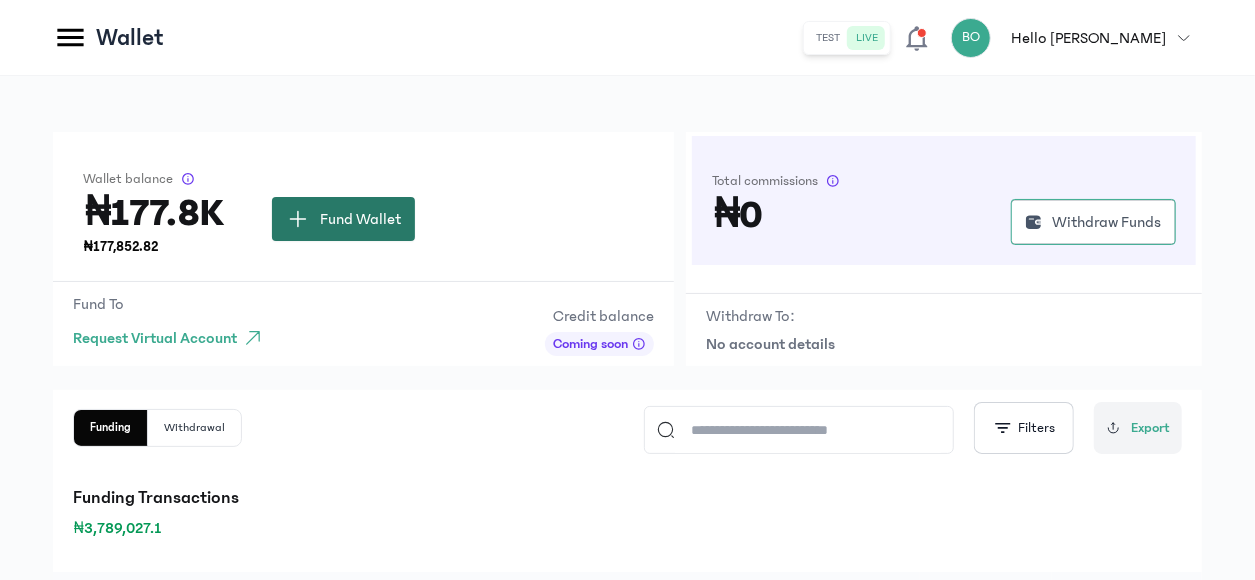 click 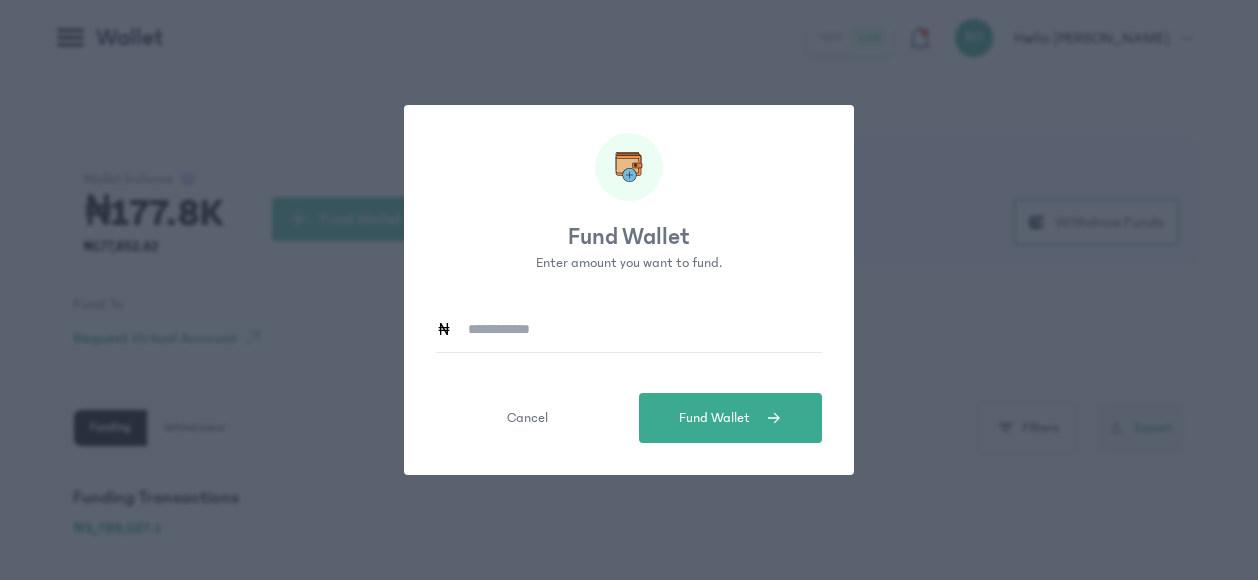 click 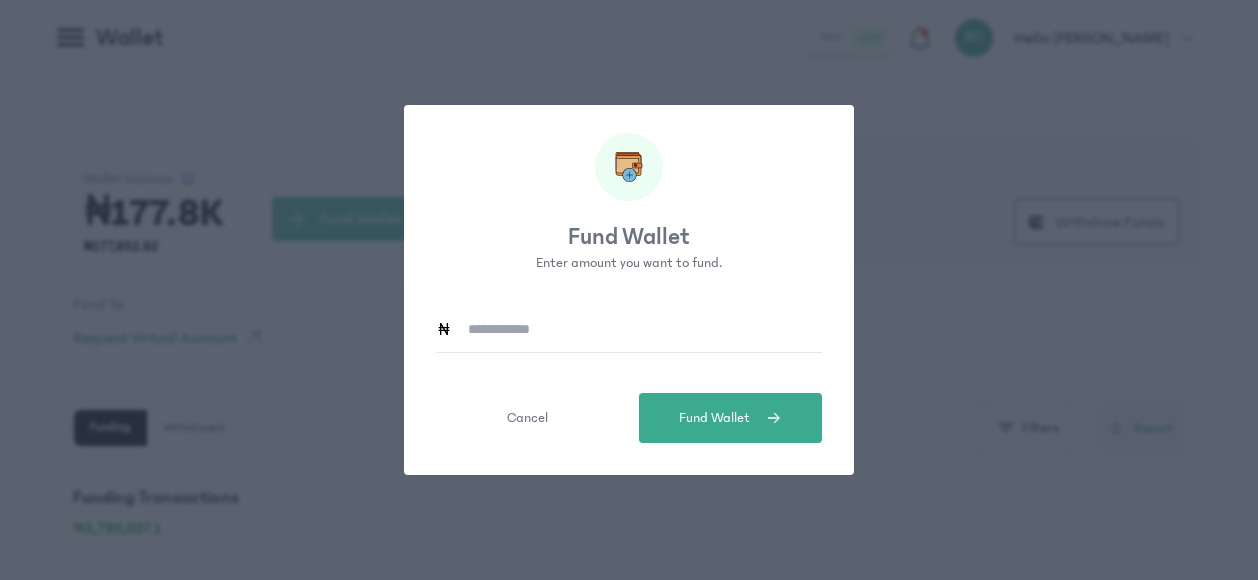 type on "*******" 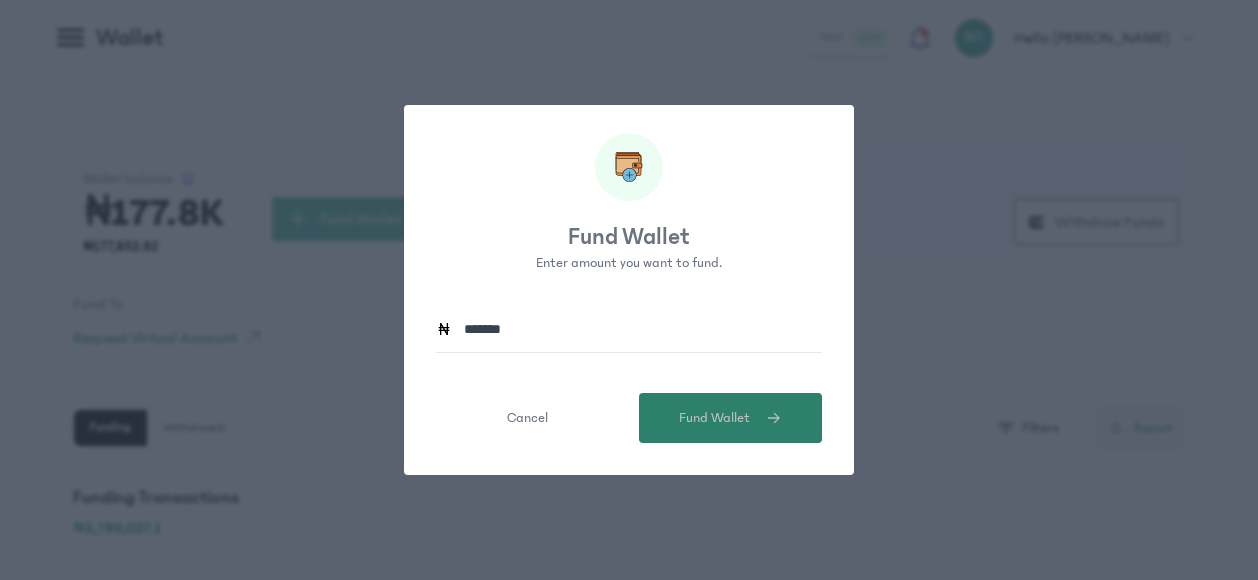 click on "Fund Wallet" at bounding box center [714, 418] 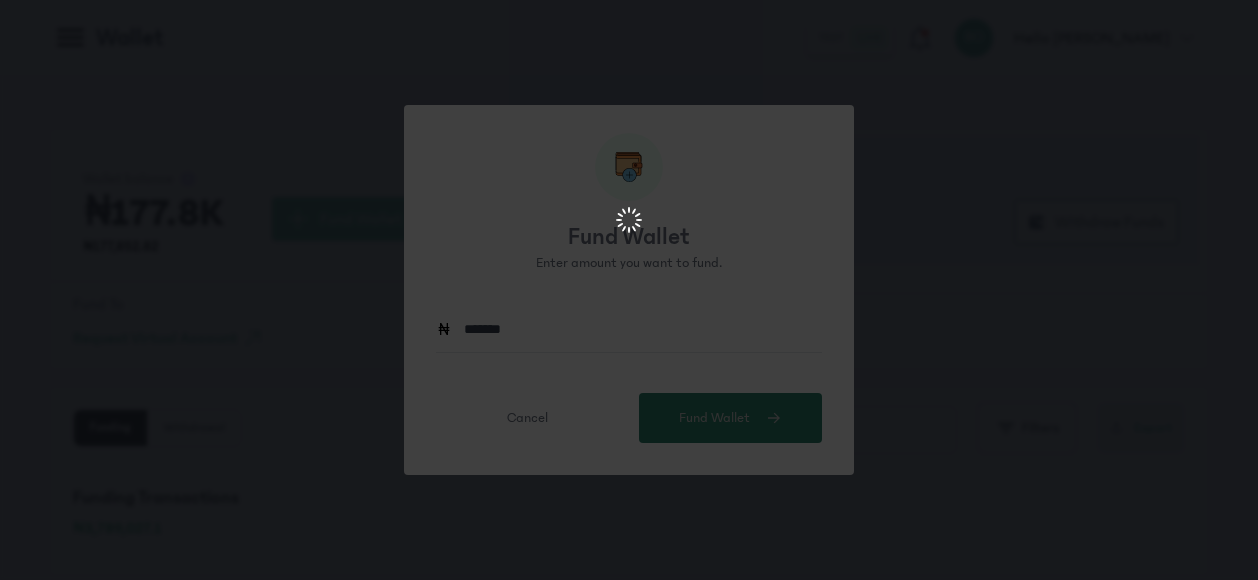 scroll, scrollTop: 0, scrollLeft: 0, axis: both 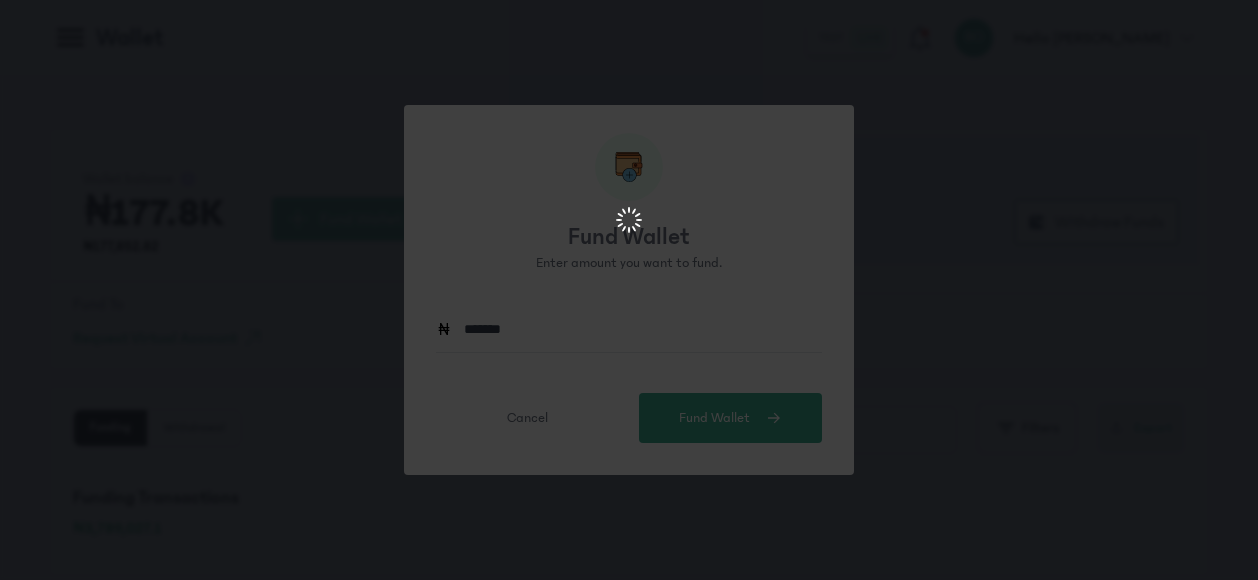 click at bounding box center (629, 222) 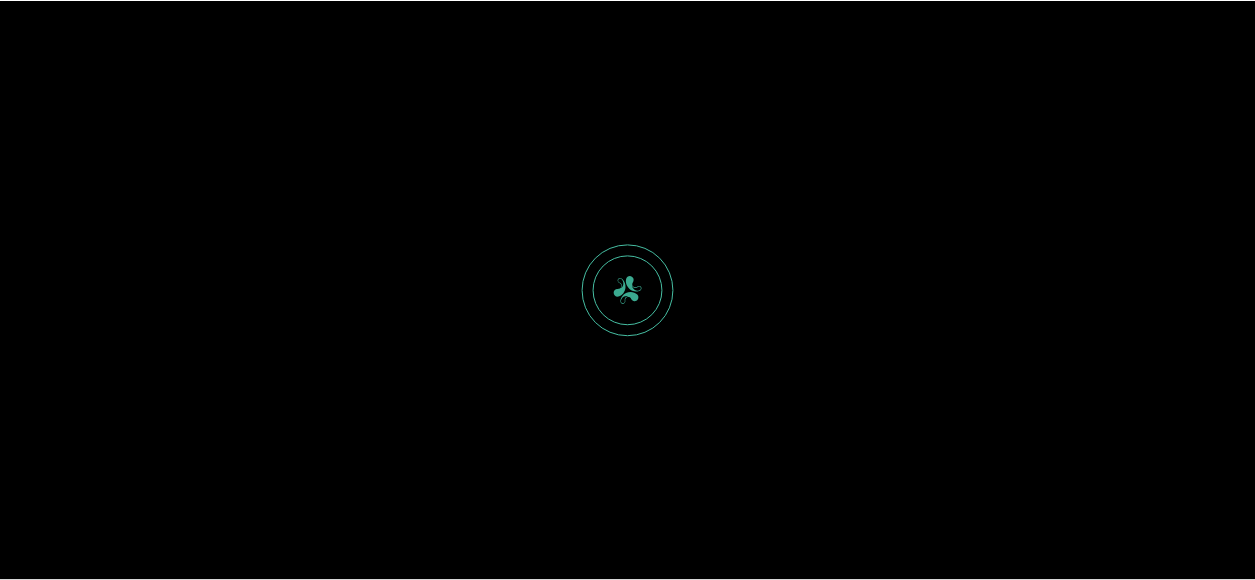 scroll, scrollTop: 0, scrollLeft: 0, axis: both 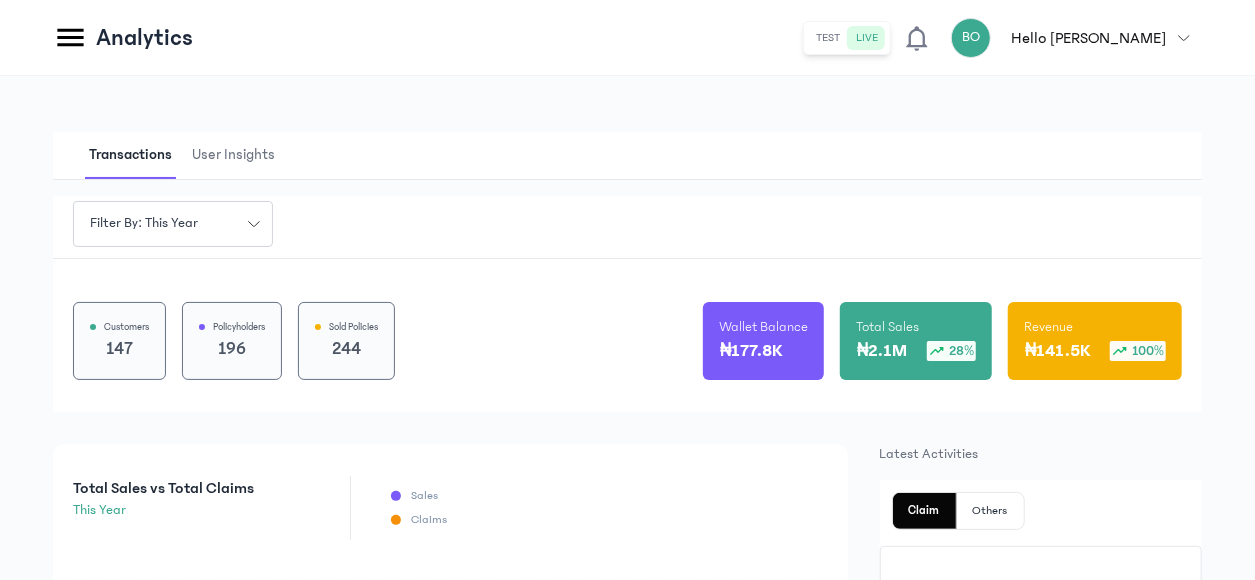 click 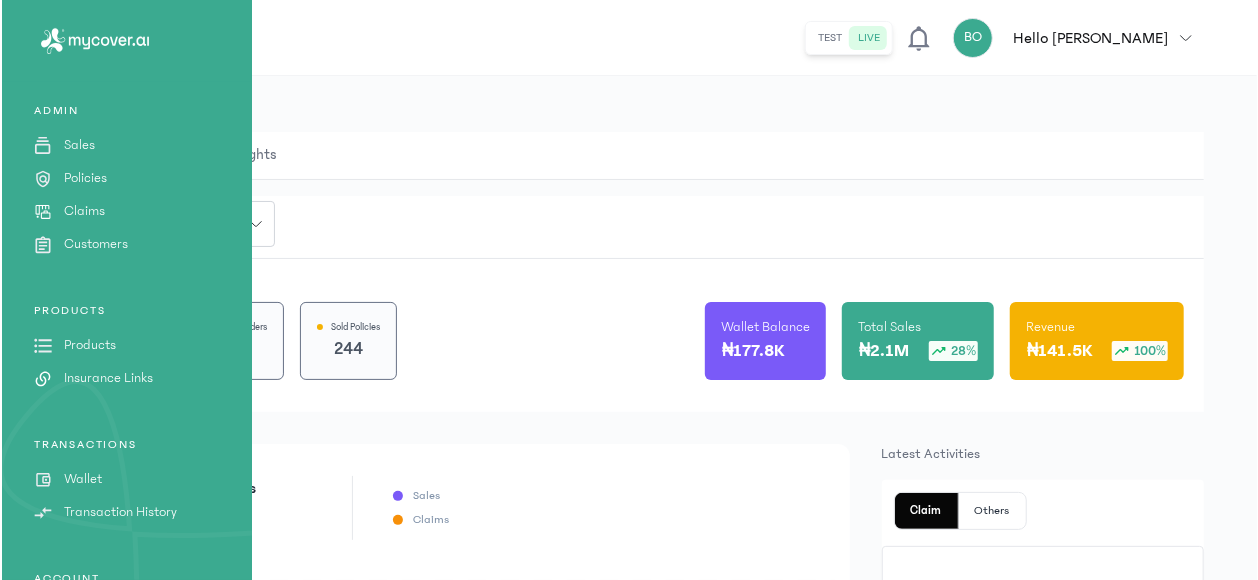 scroll, scrollTop: 190, scrollLeft: 0, axis: vertical 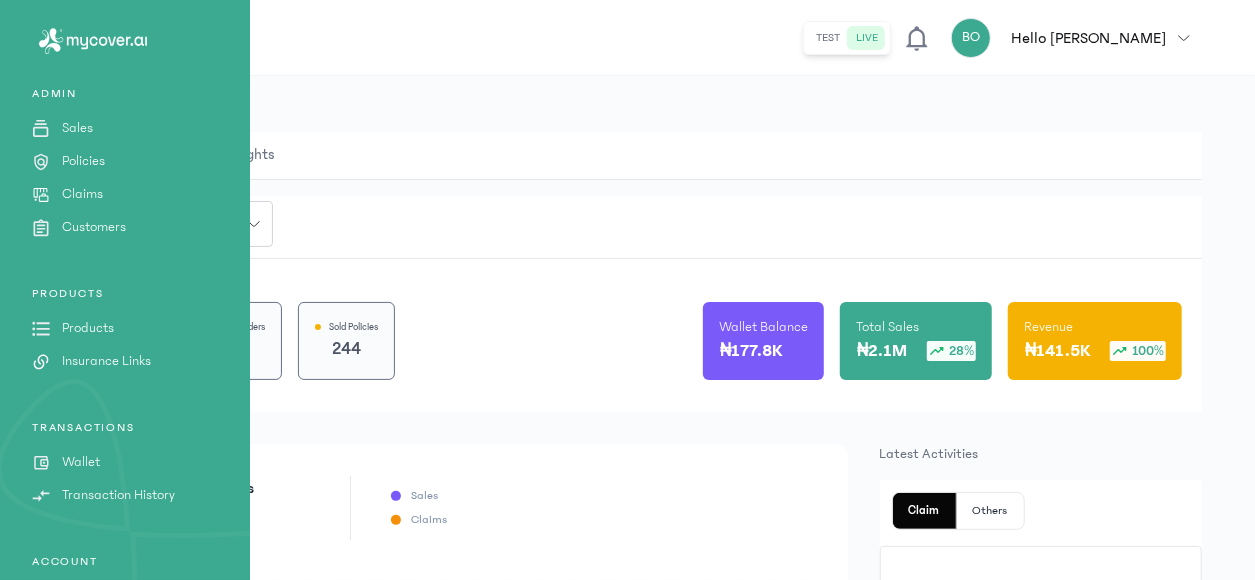 click on "Wallet" 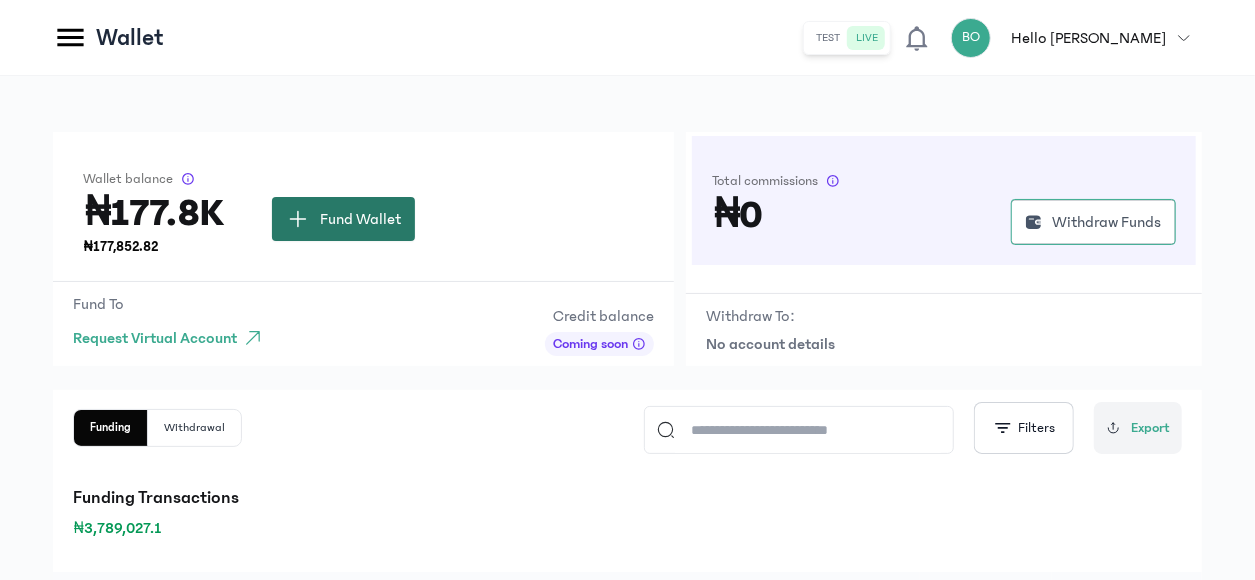 click on "Fund Wallet" 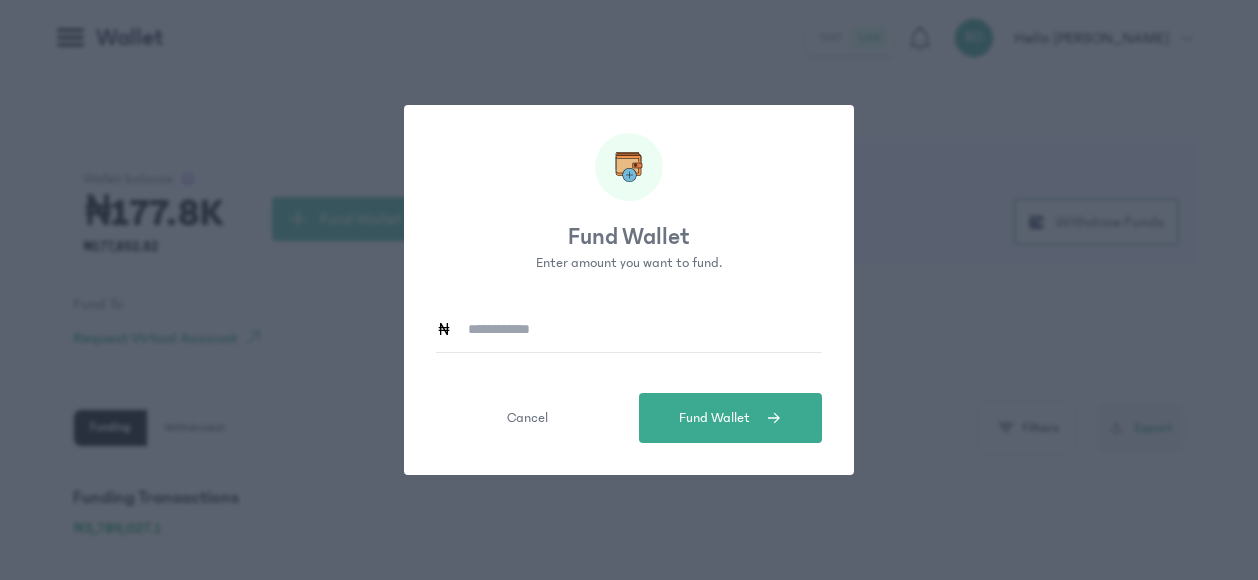 click 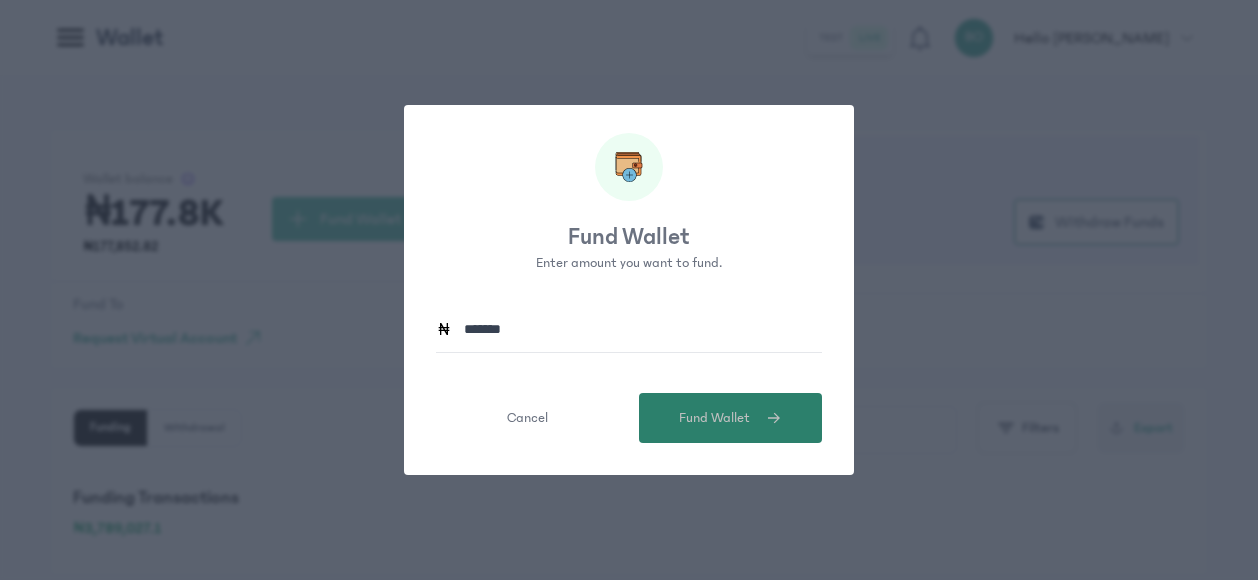 type on "*******" 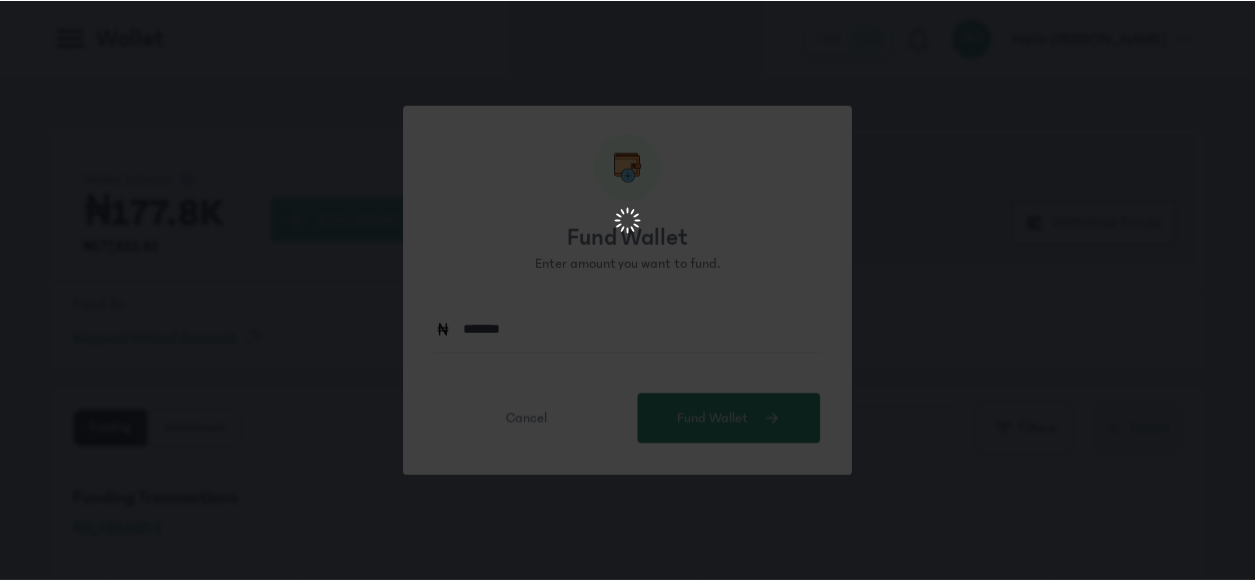 scroll, scrollTop: 0, scrollLeft: 0, axis: both 